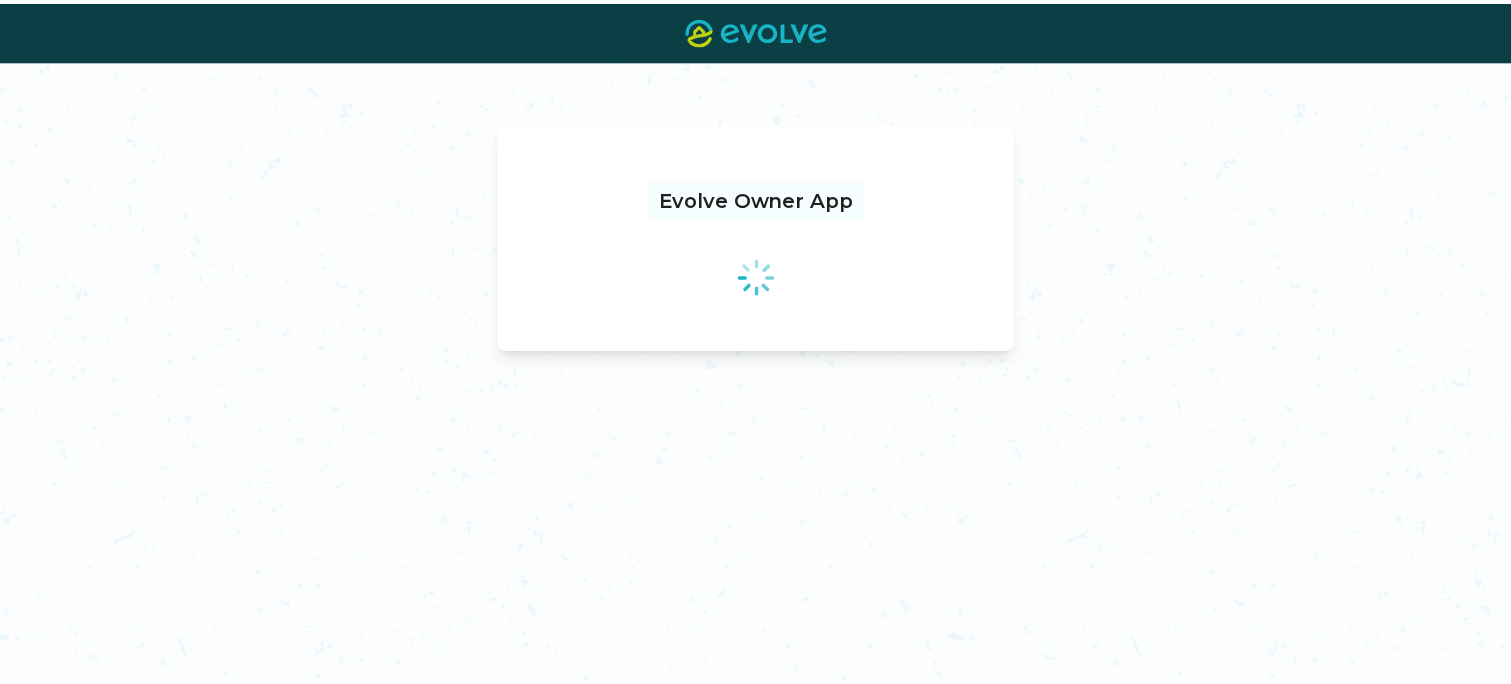 scroll, scrollTop: 0, scrollLeft: 0, axis: both 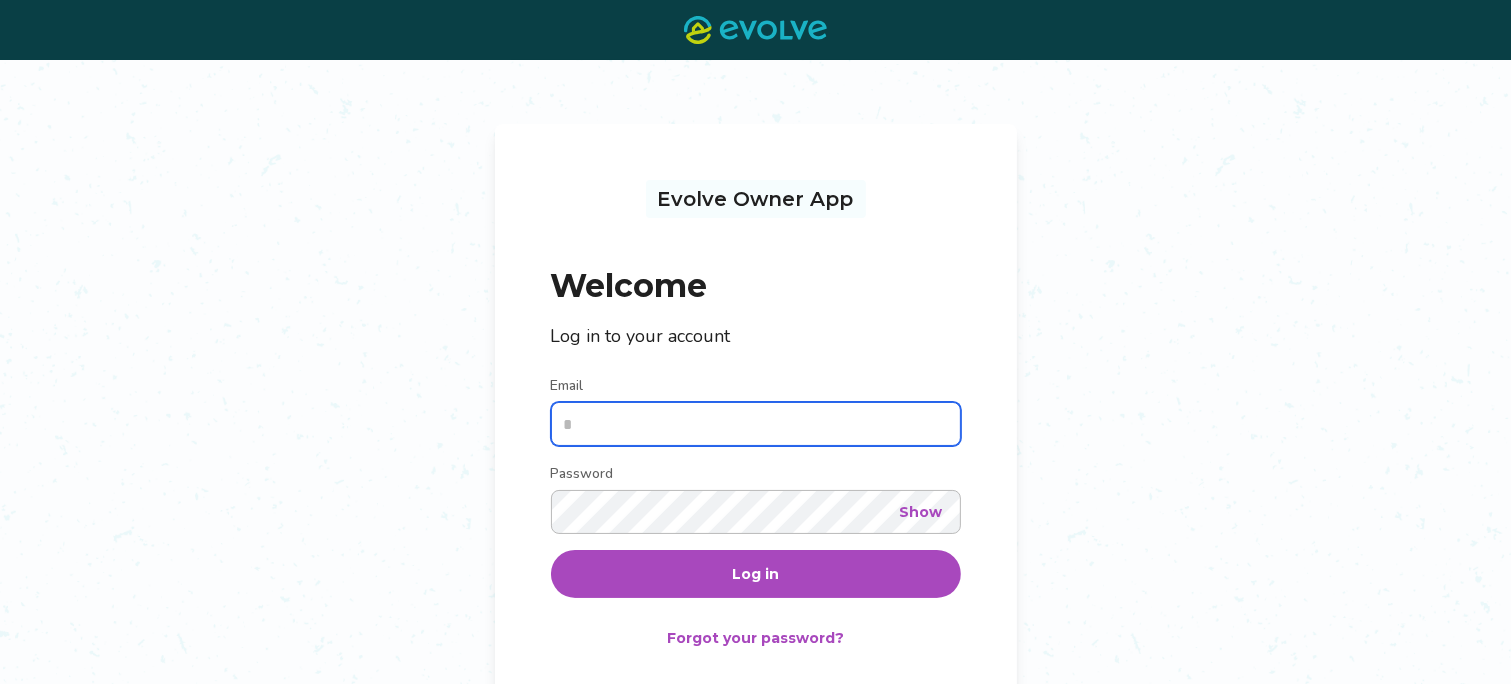 click on "Email" at bounding box center [756, 424] 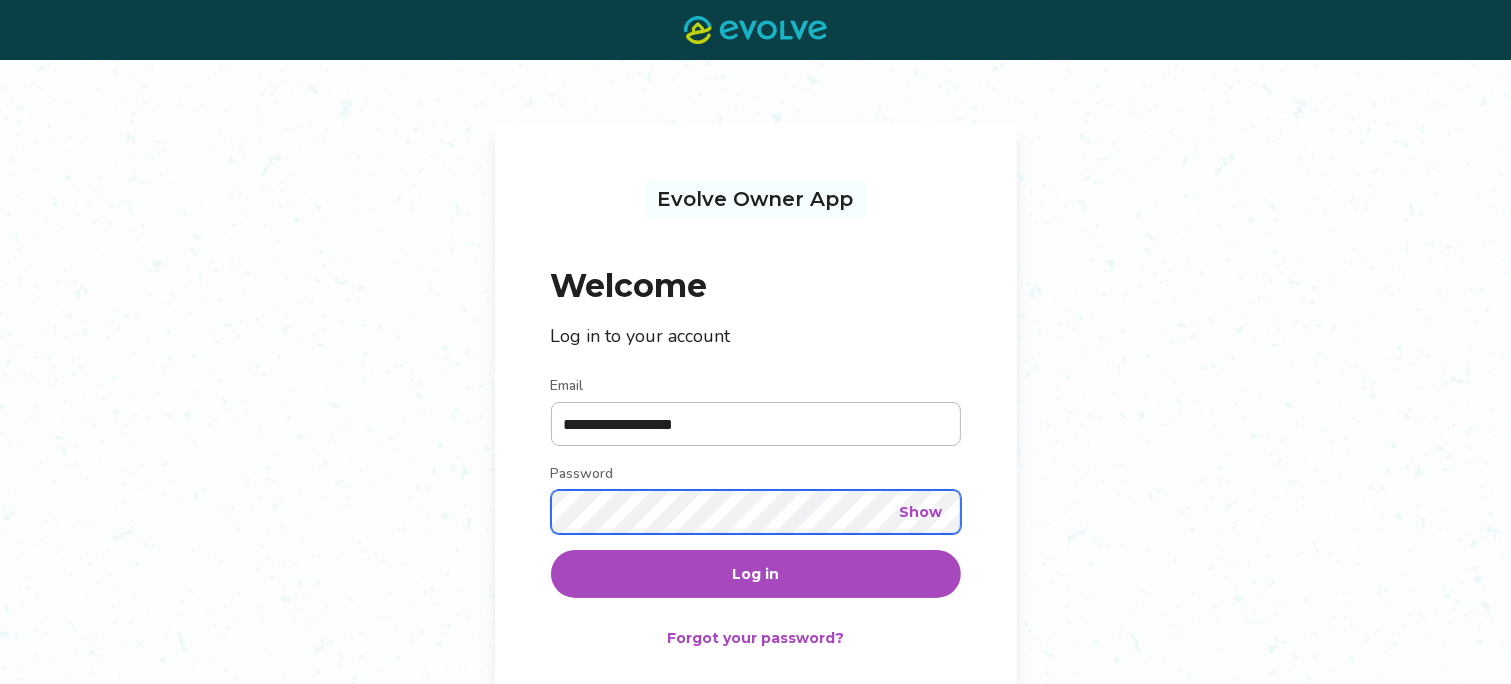 click on "Log in" at bounding box center (756, 574) 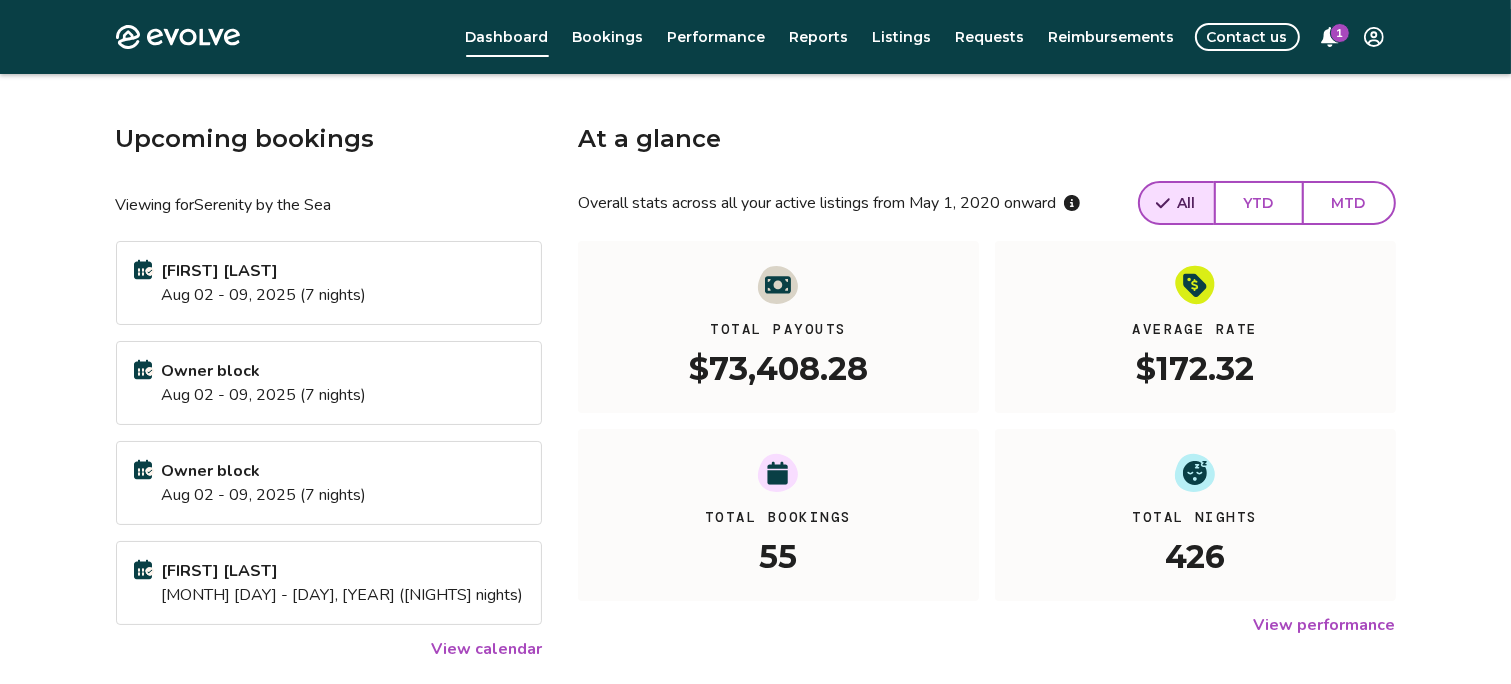 scroll, scrollTop: 100, scrollLeft: 0, axis: vertical 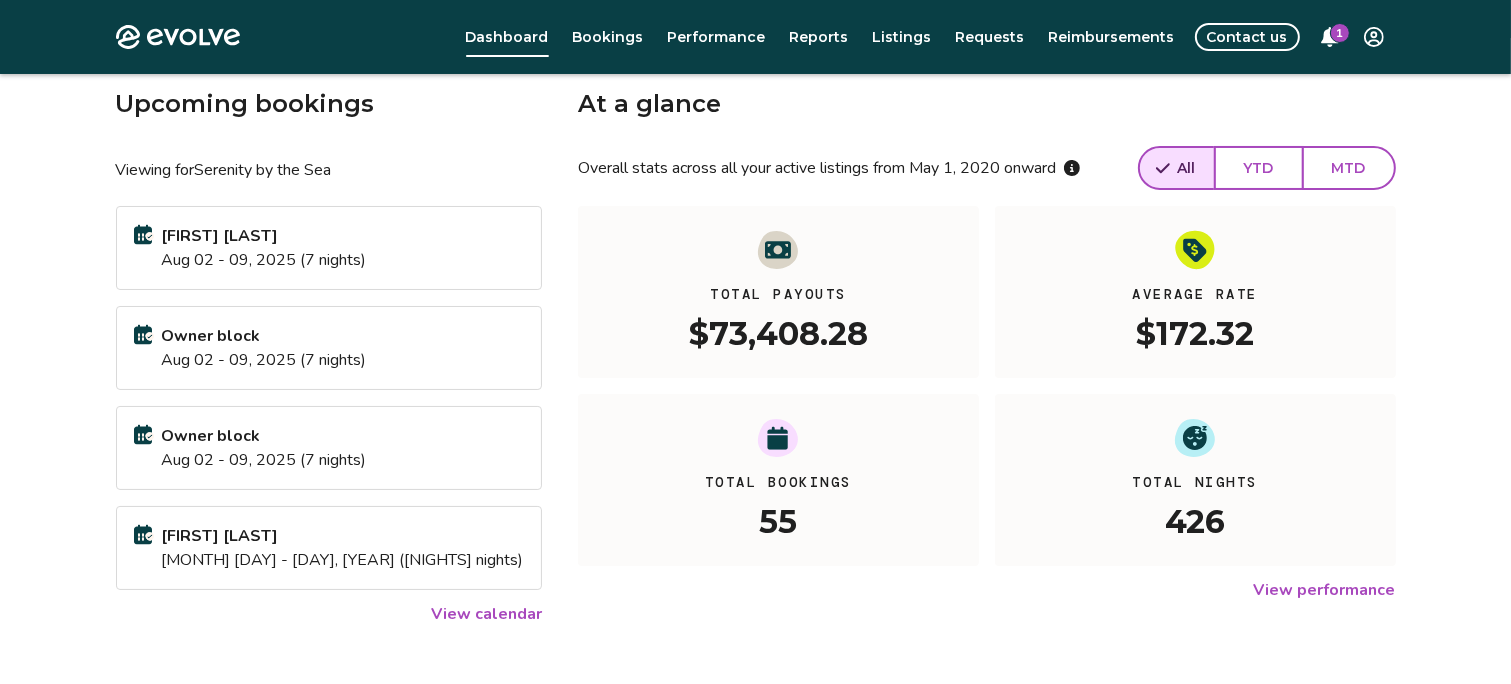 click on "View calendar" at bounding box center [486, 614] 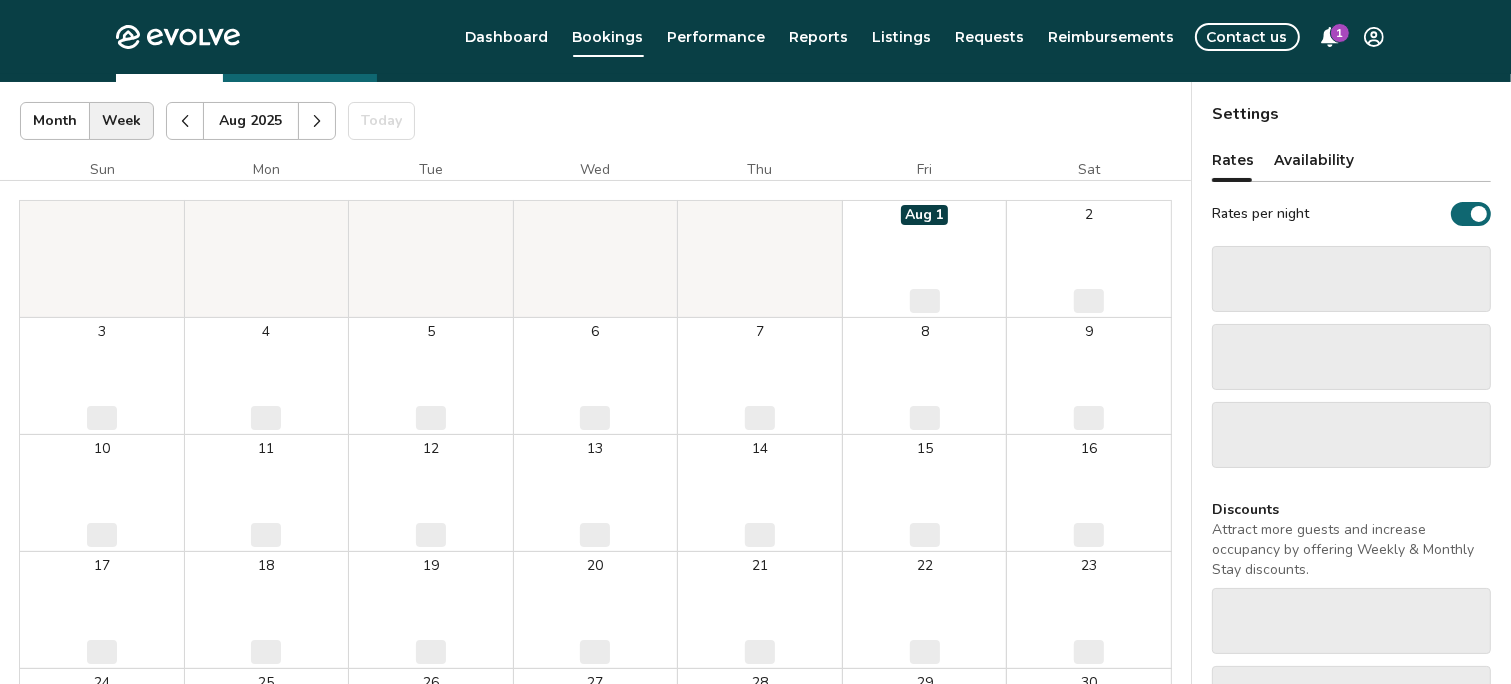 scroll, scrollTop: 0, scrollLeft: 0, axis: both 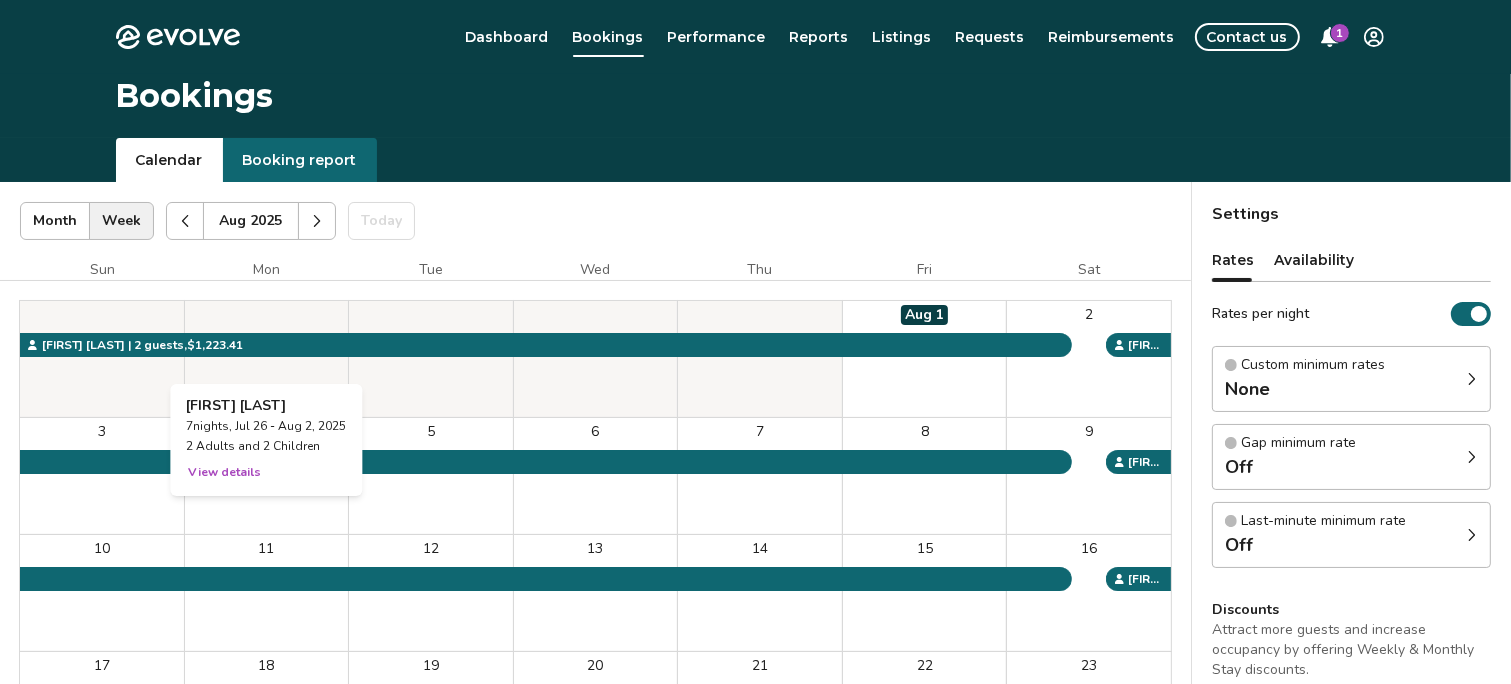 click at bounding box center [267, 359] 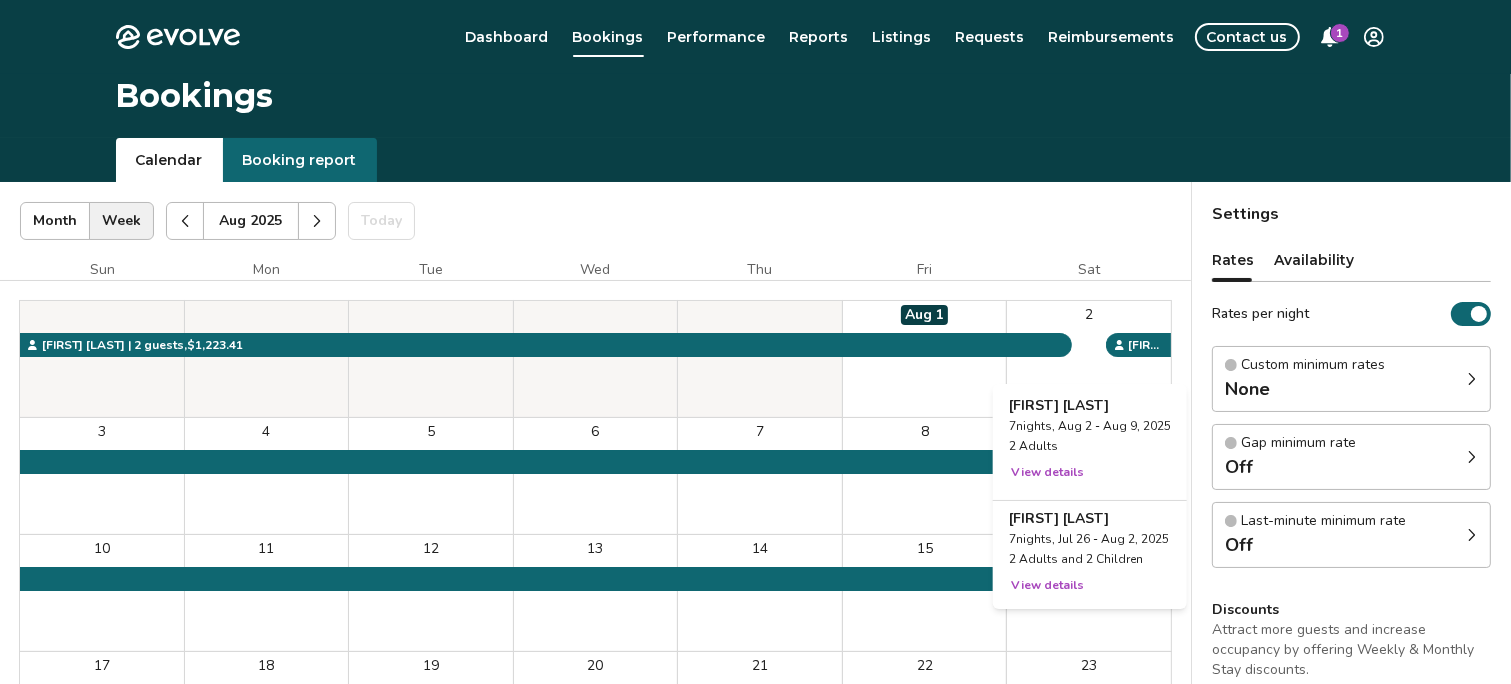 click on "2" at bounding box center (1089, 359) 